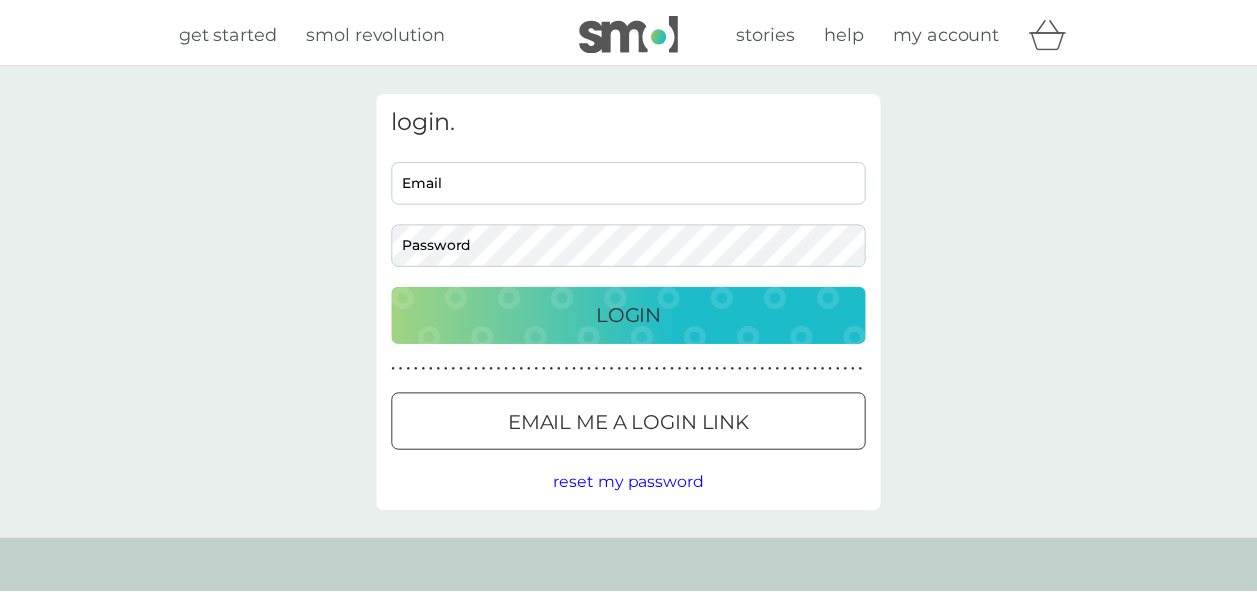 scroll, scrollTop: 0, scrollLeft: 0, axis: both 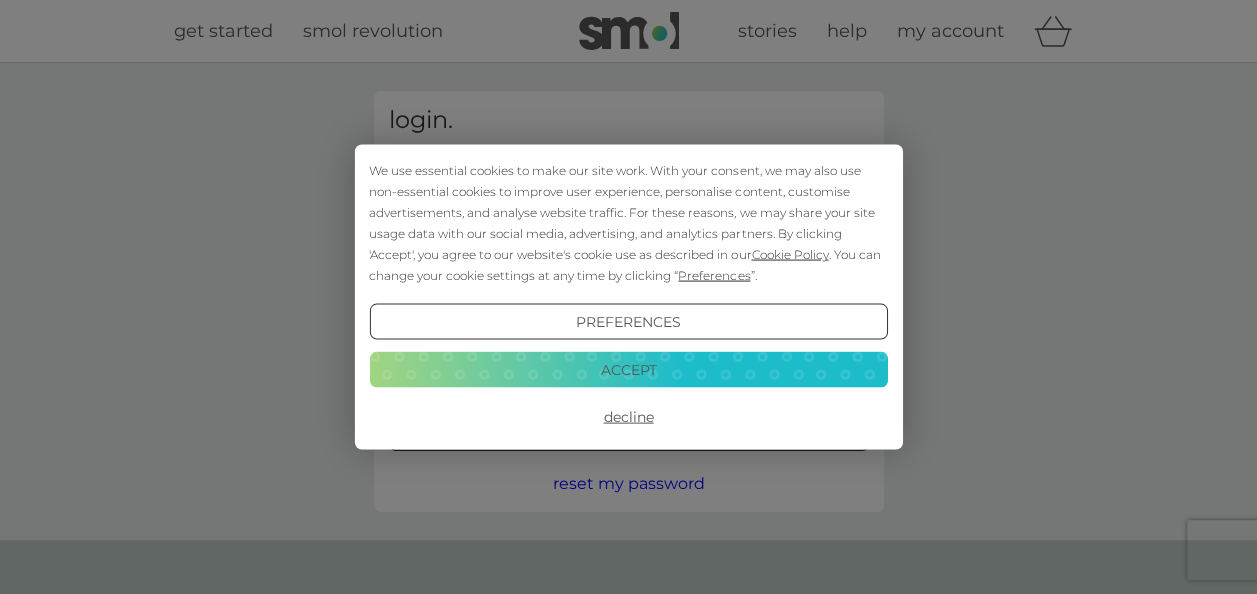 type on "[EMAIL_ADDRESS][DOMAIN_NAME]" 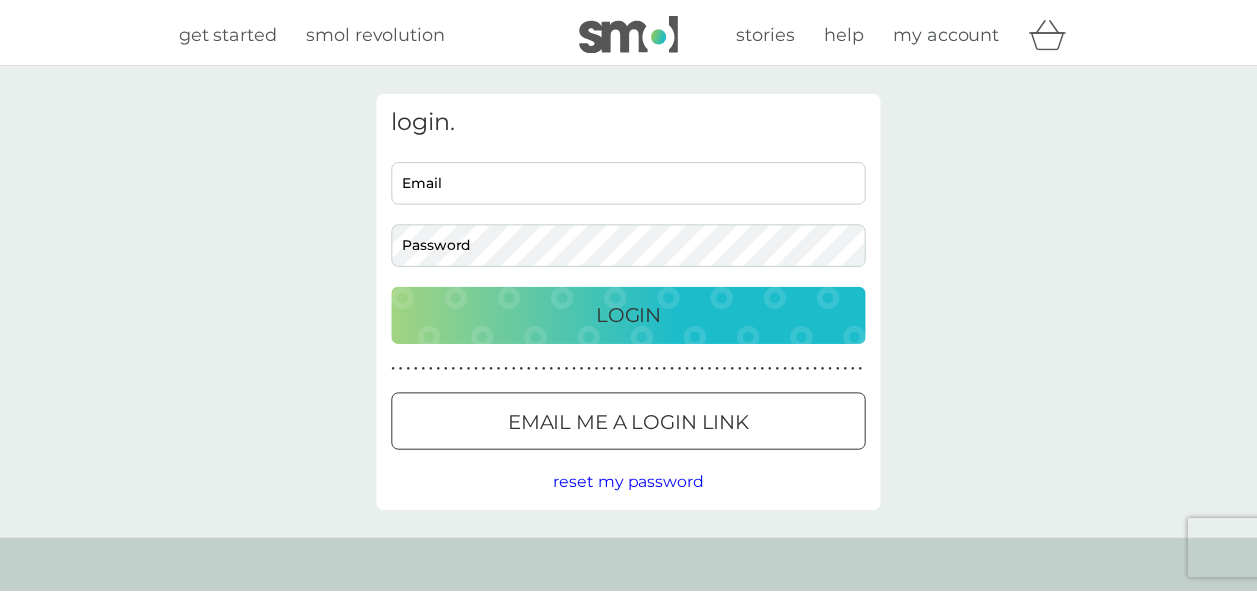 scroll, scrollTop: 0, scrollLeft: 0, axis: both 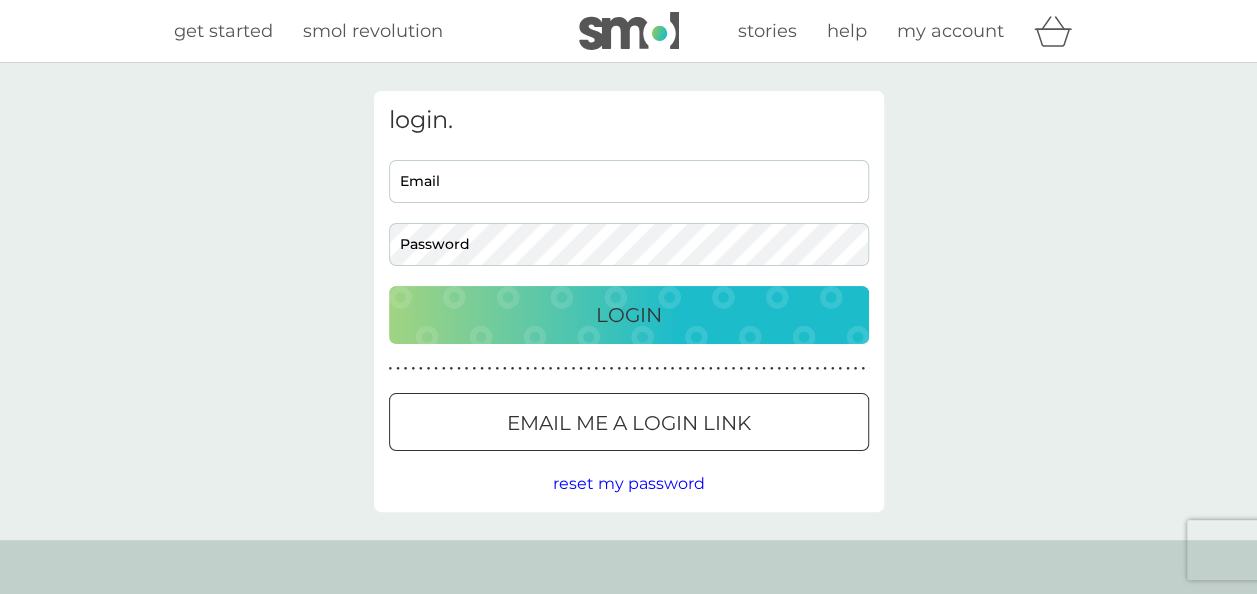 type on "[EMAIL_ADDRESS][DOMAIN_NAME]" 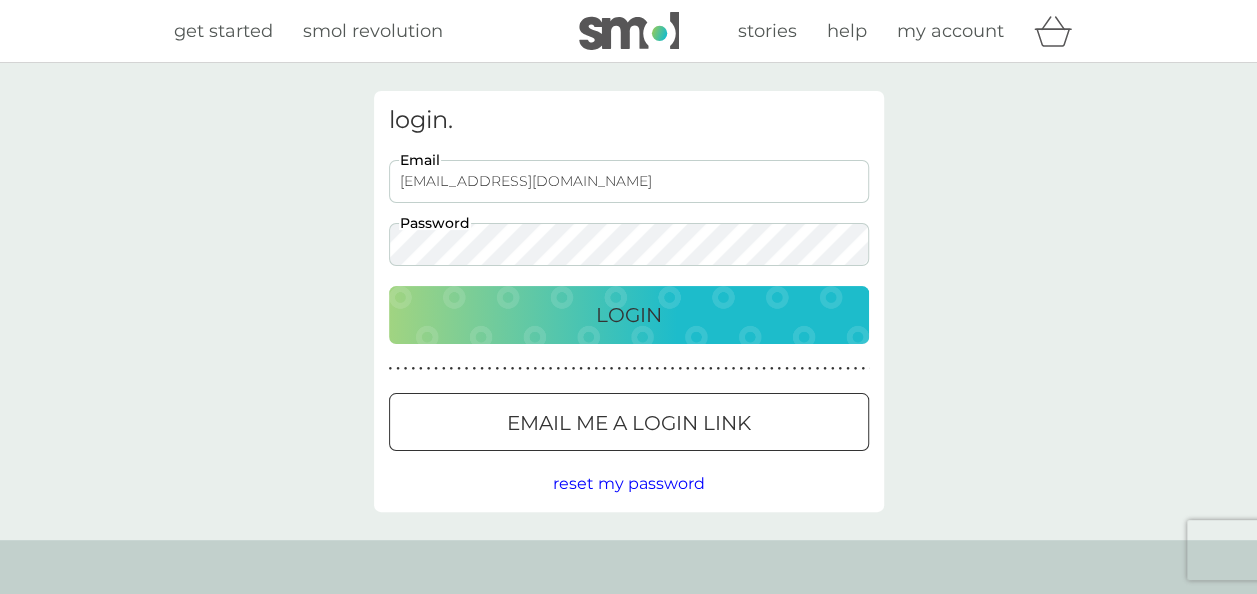 click on "Login" at bounding box center (629, 315) 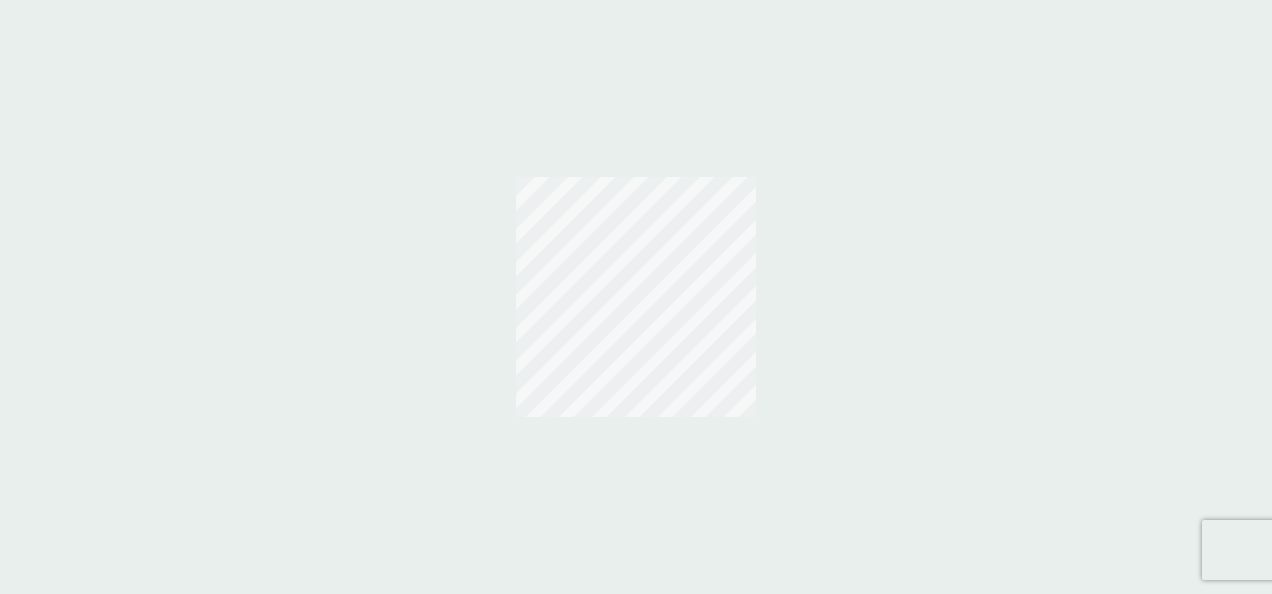 scroll, scrollTop: 0, scrollLeft: 0, axis: both 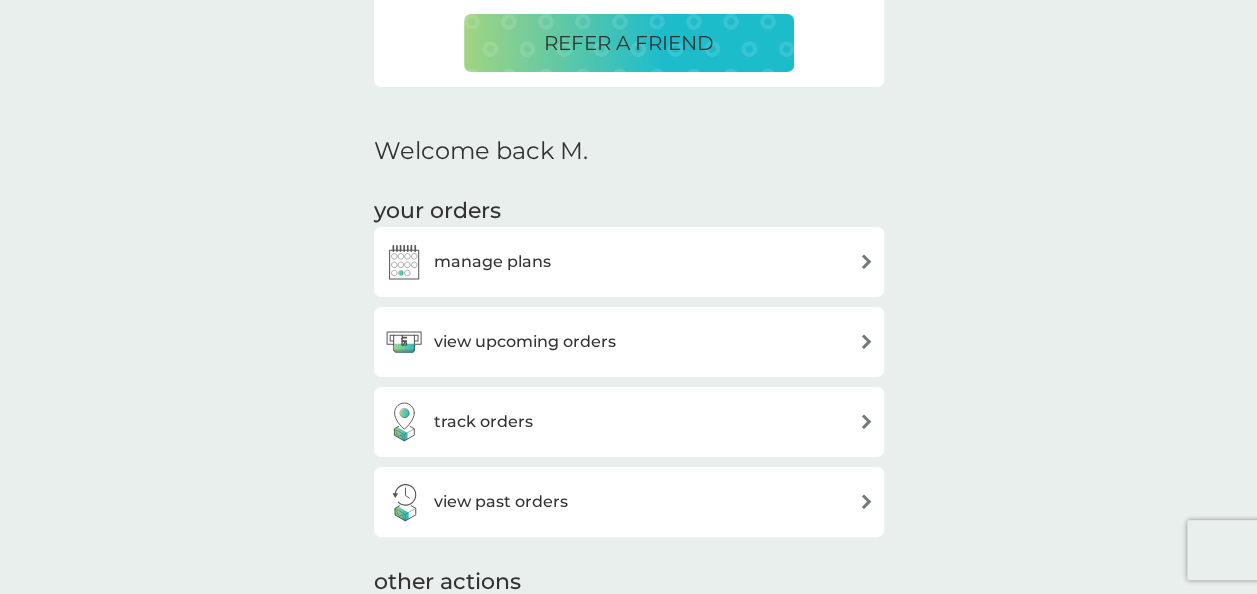 click on "view upcoming orders" at bounding box center (629, 342) 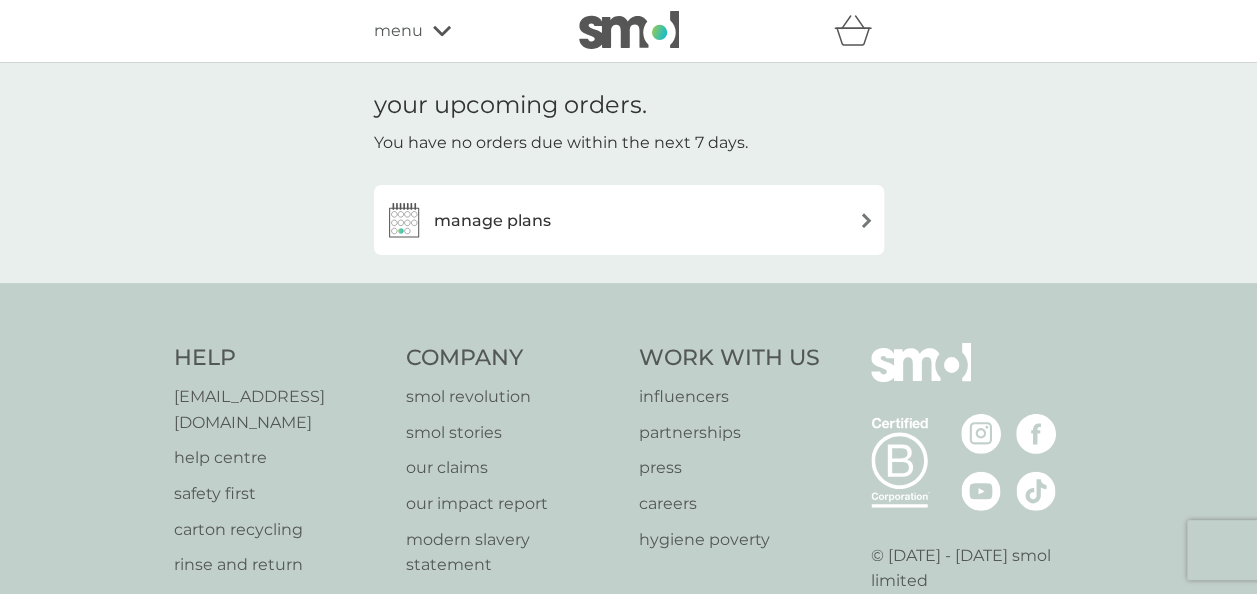 click on "manage plans" at bounding box center [629, 220] 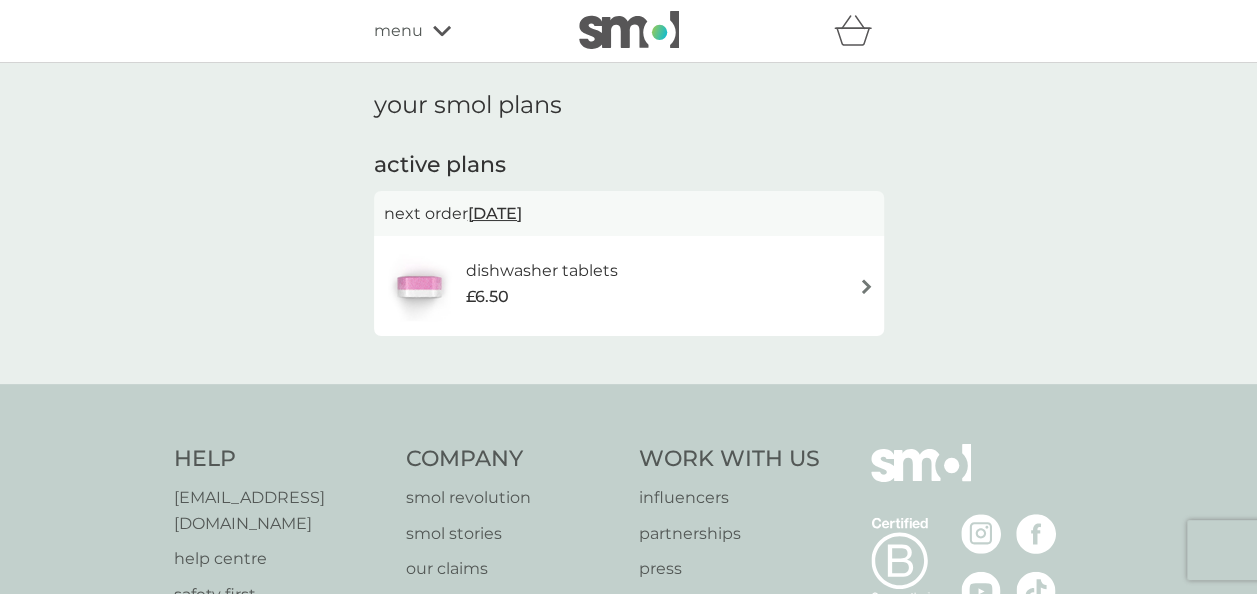 click on "6 Aug 2025" at bounding box center [495, 213] 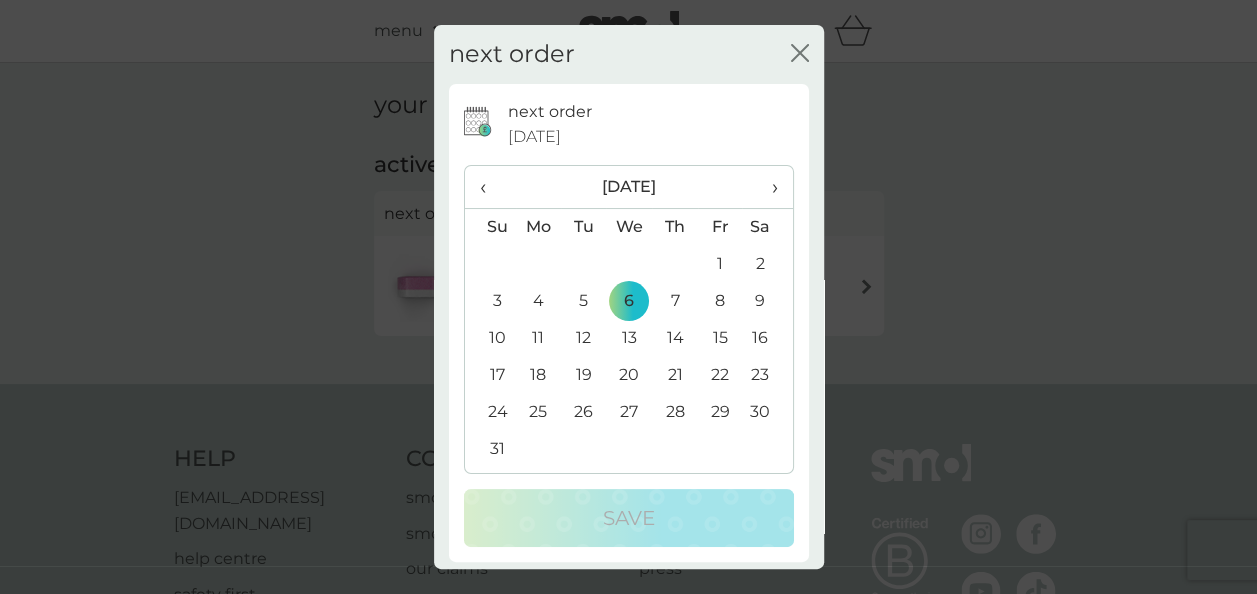 click on "‹" at bounding box center (490, 187) 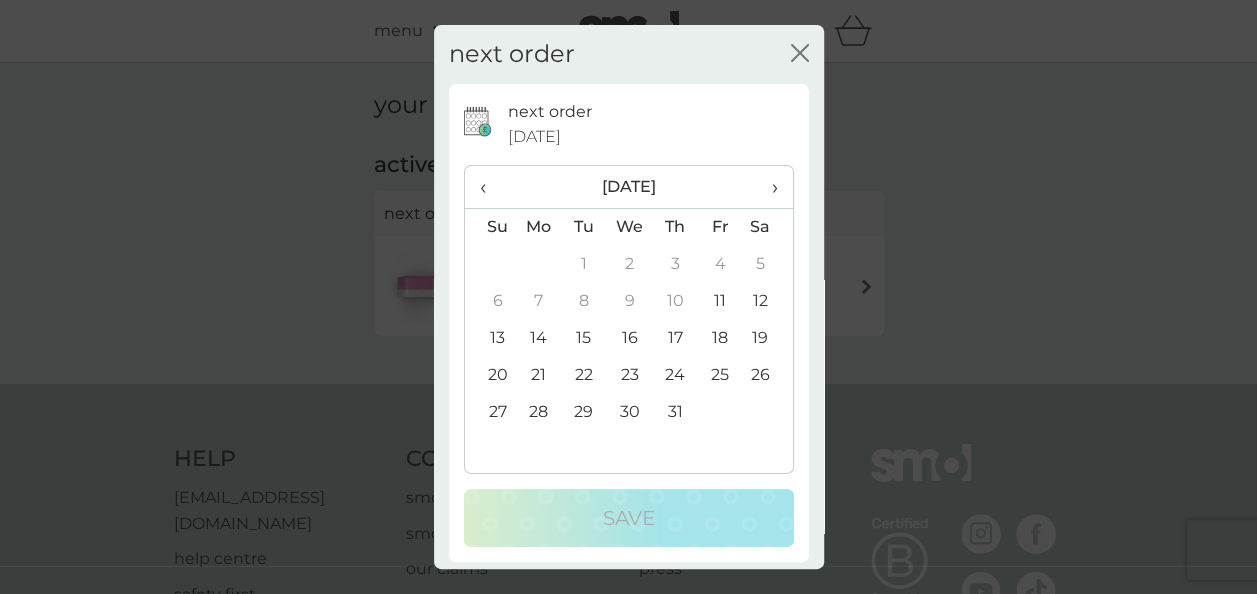click on "14" at bounding box center [539, 338] 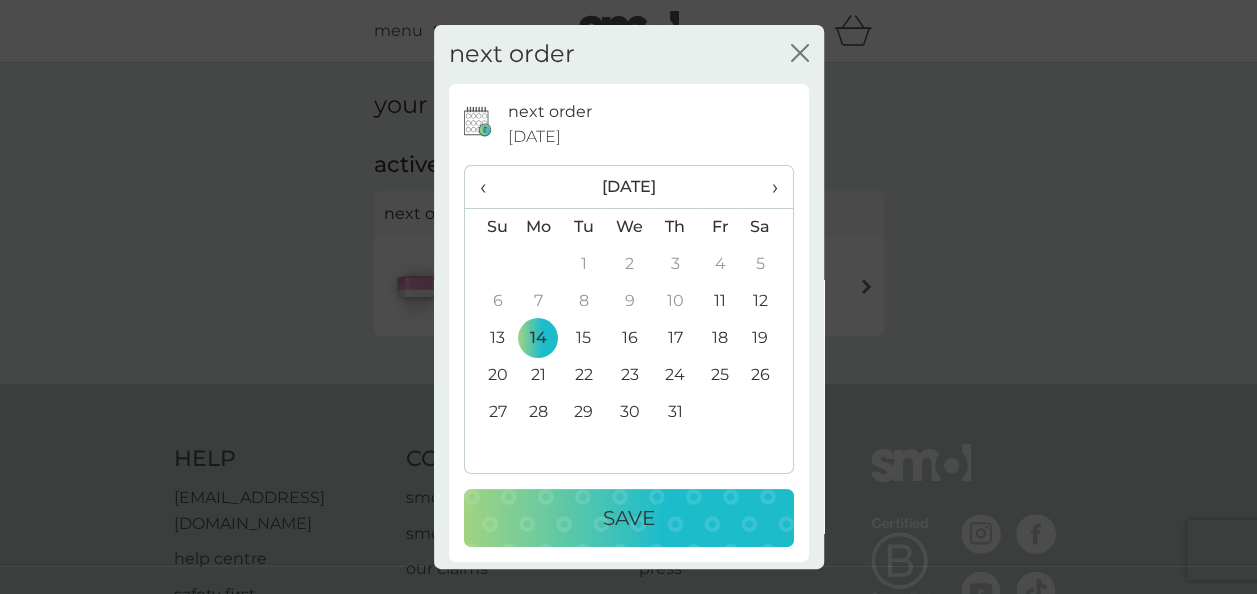 click on "Save" at bounding box center [629, 518] 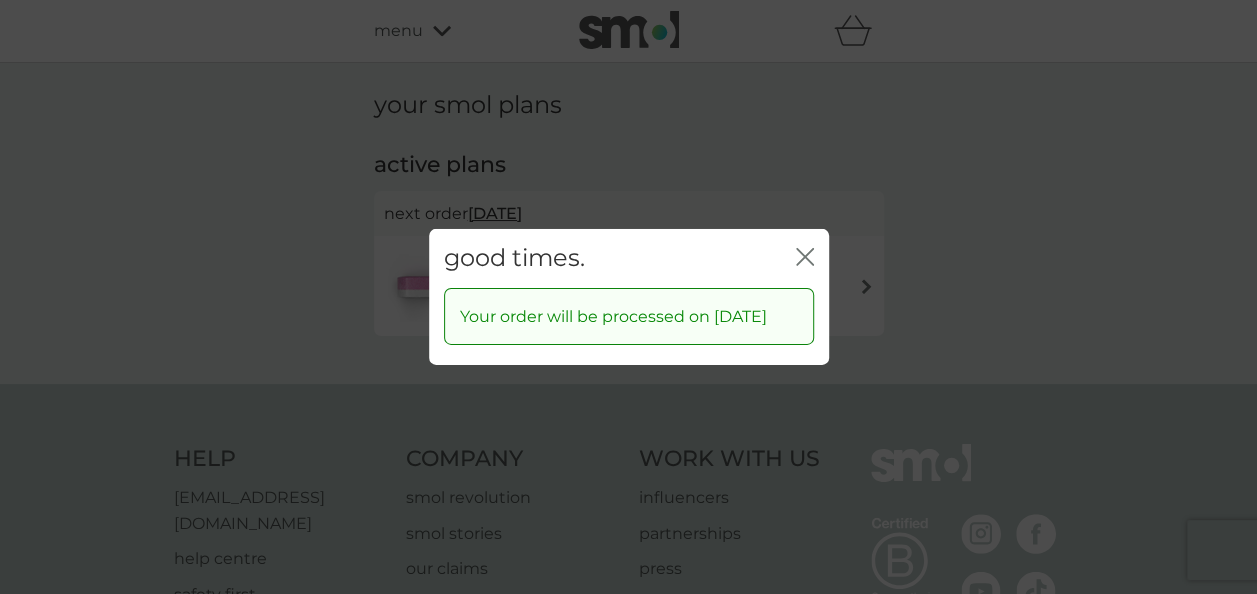 click on "close" 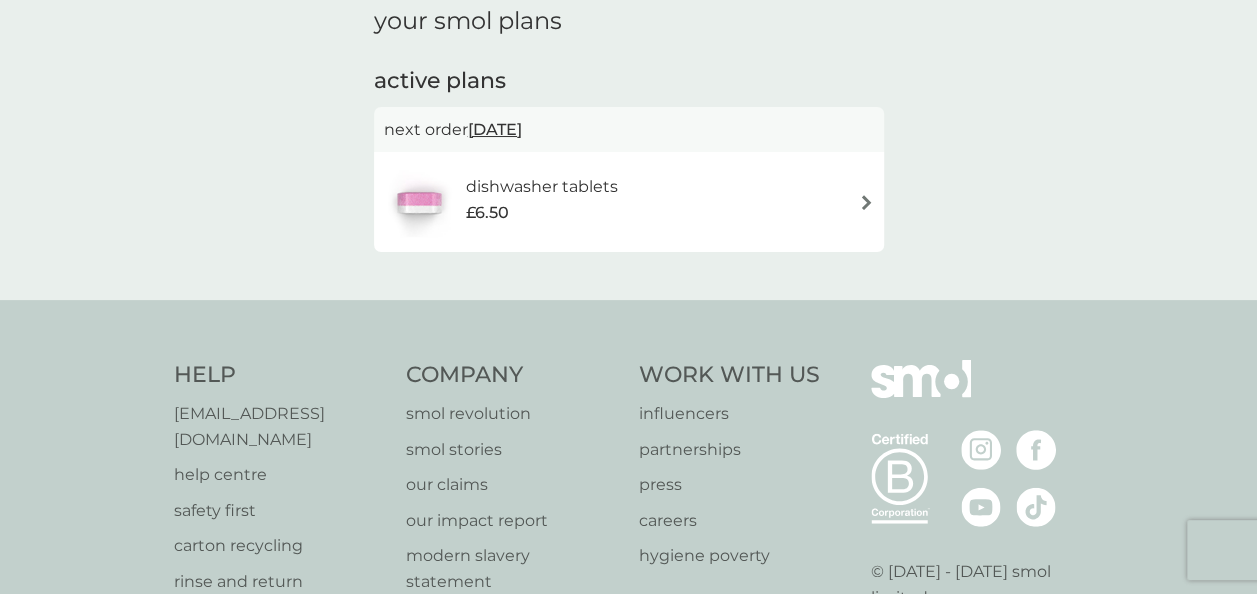 scroll, scrollTop: 0, scrollLeft: 0, axis: both 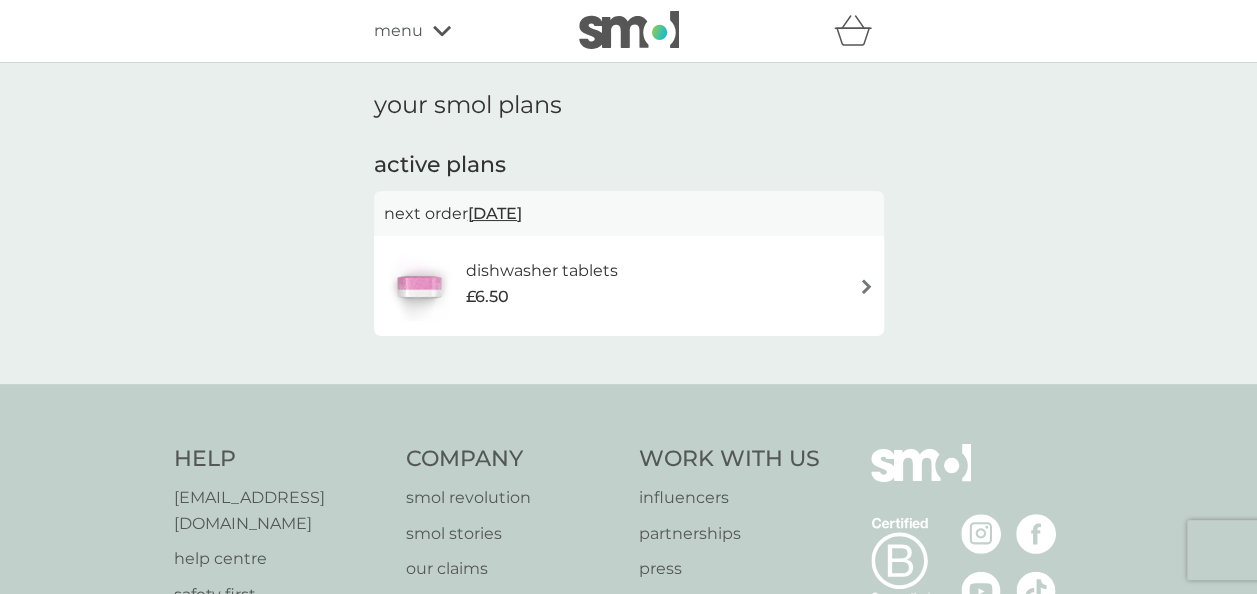 click 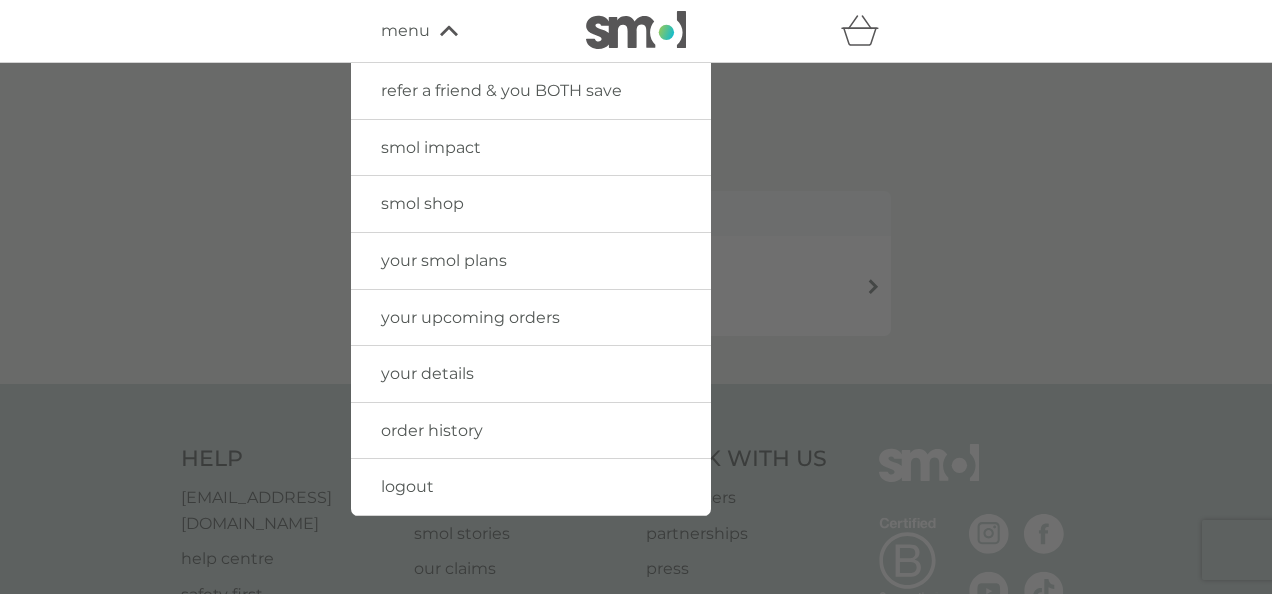 click on "order history" at bounding box center (432, 430) 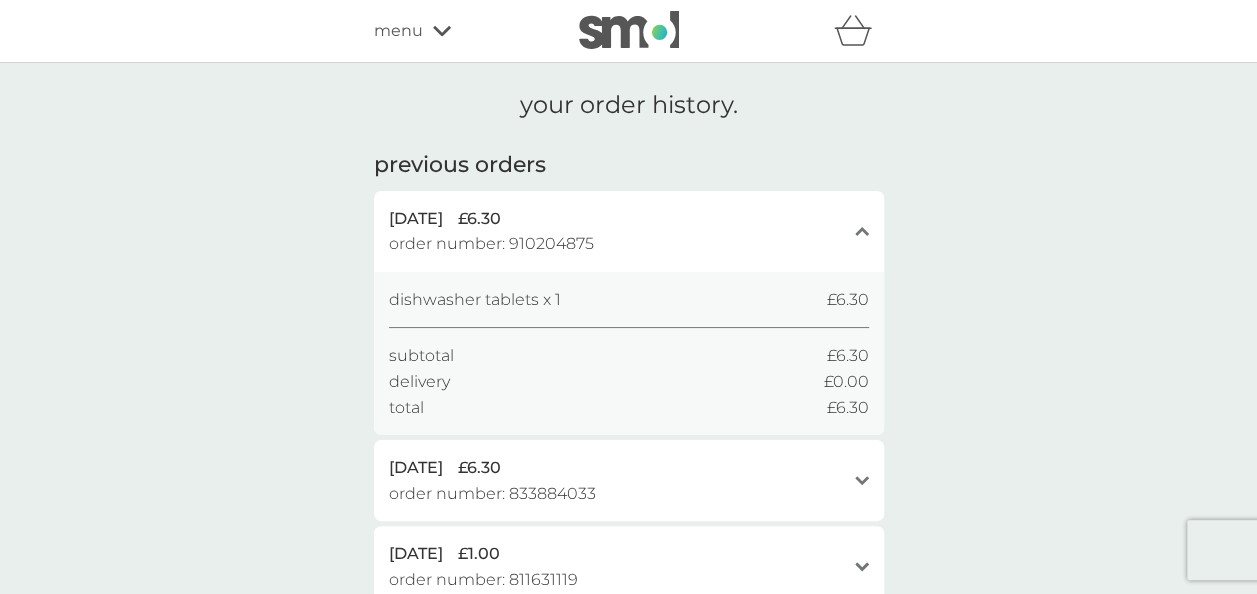 click 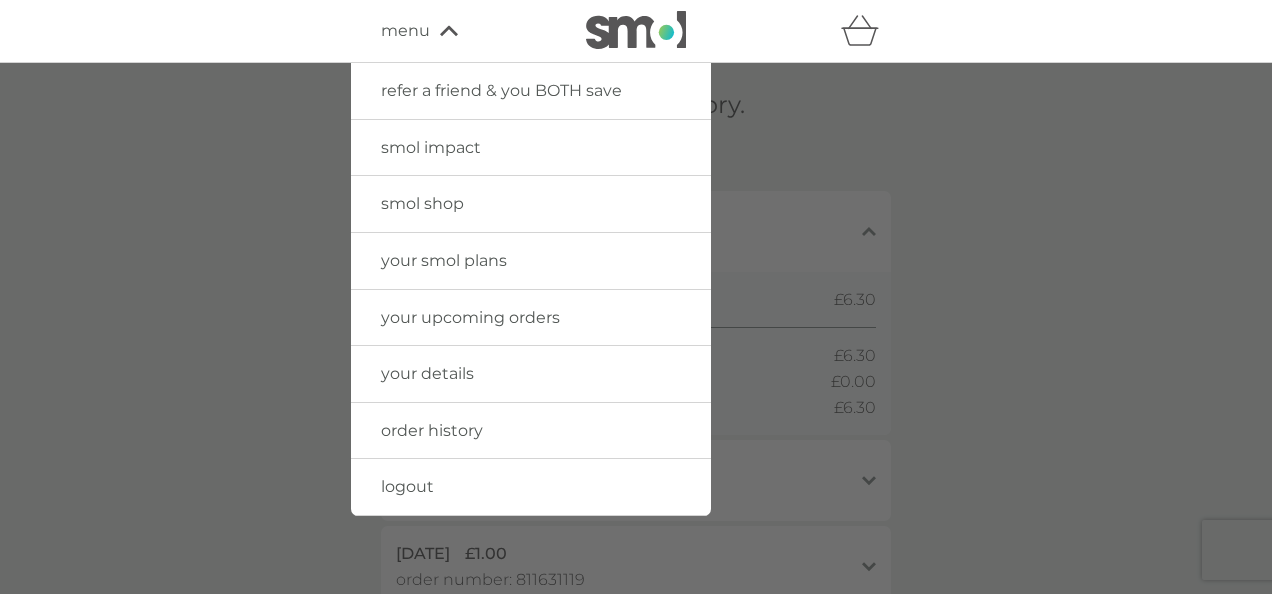 click on "smol shop" at bounding box center (422, 203) 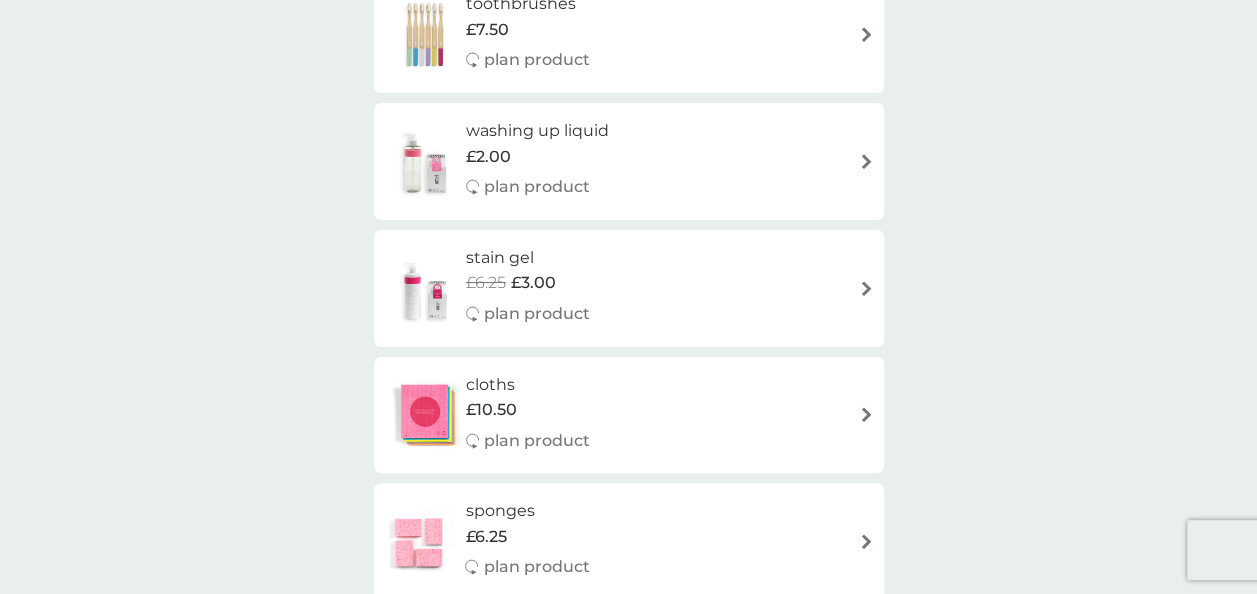 scroll, scrollTop: 2400, scrollLeft: 0, axis: vertical 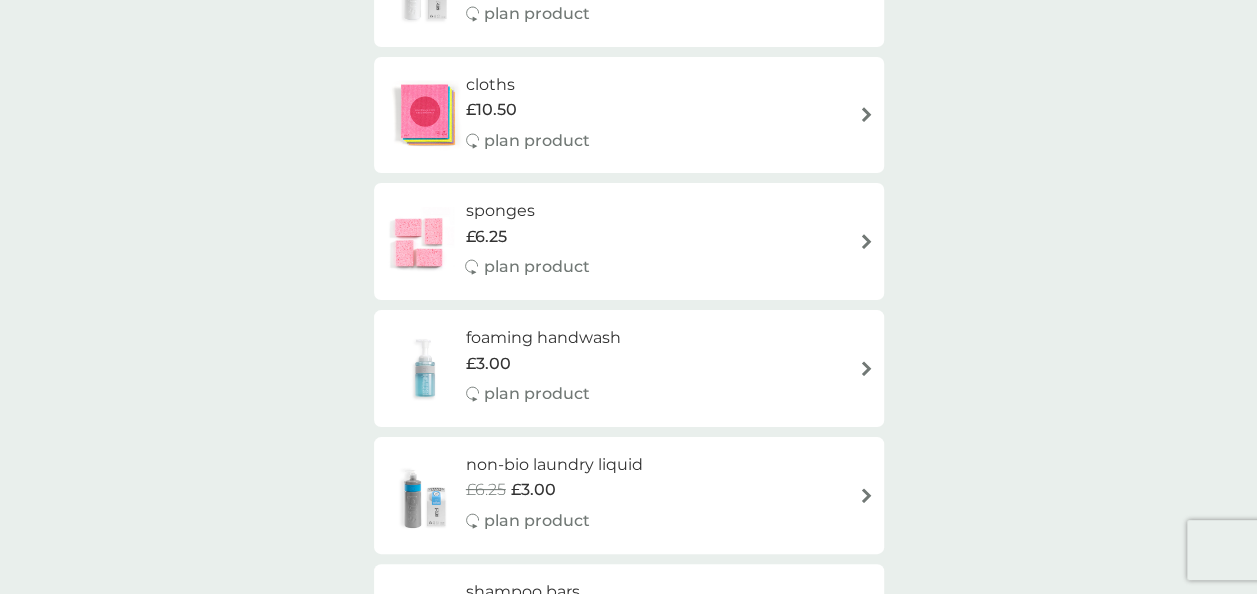 click on "sponges" at bounding box center (527, 211) 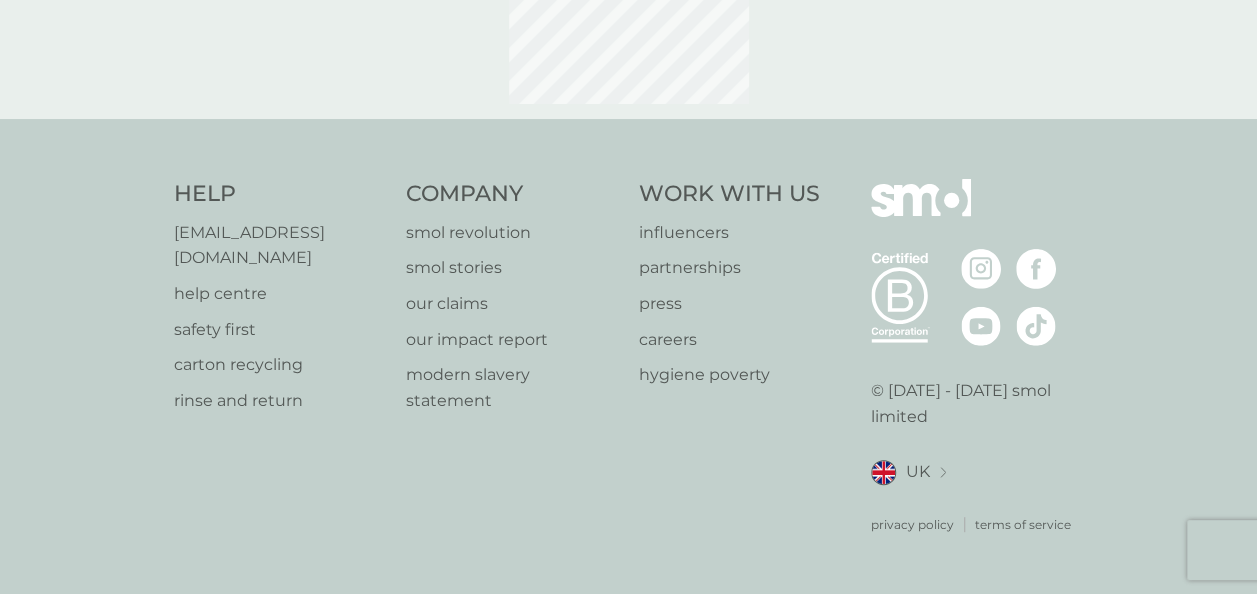 scroll, scrollTop: 0, scrollLeft: 0, axis: both 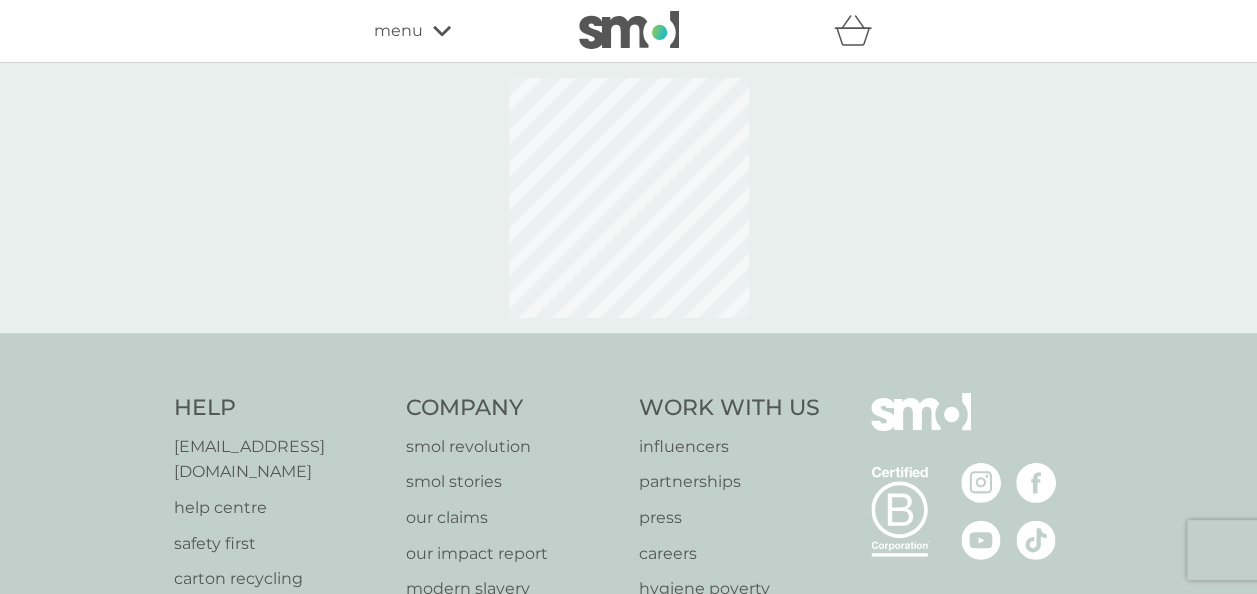 select on "63" 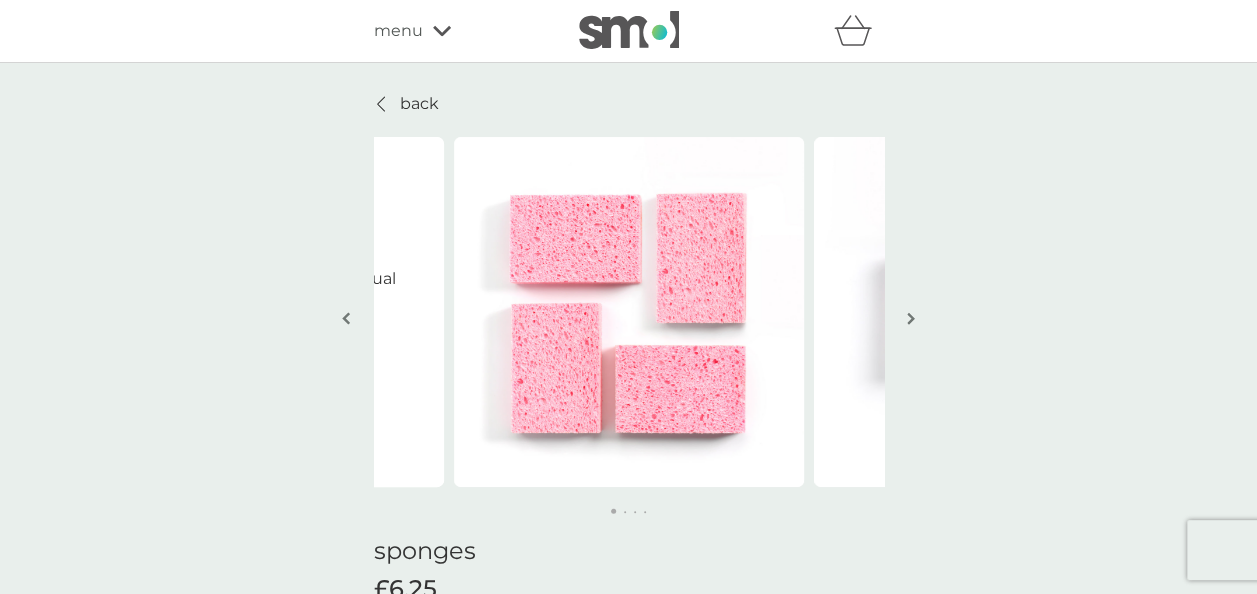 click at bounding box center (911, 318) 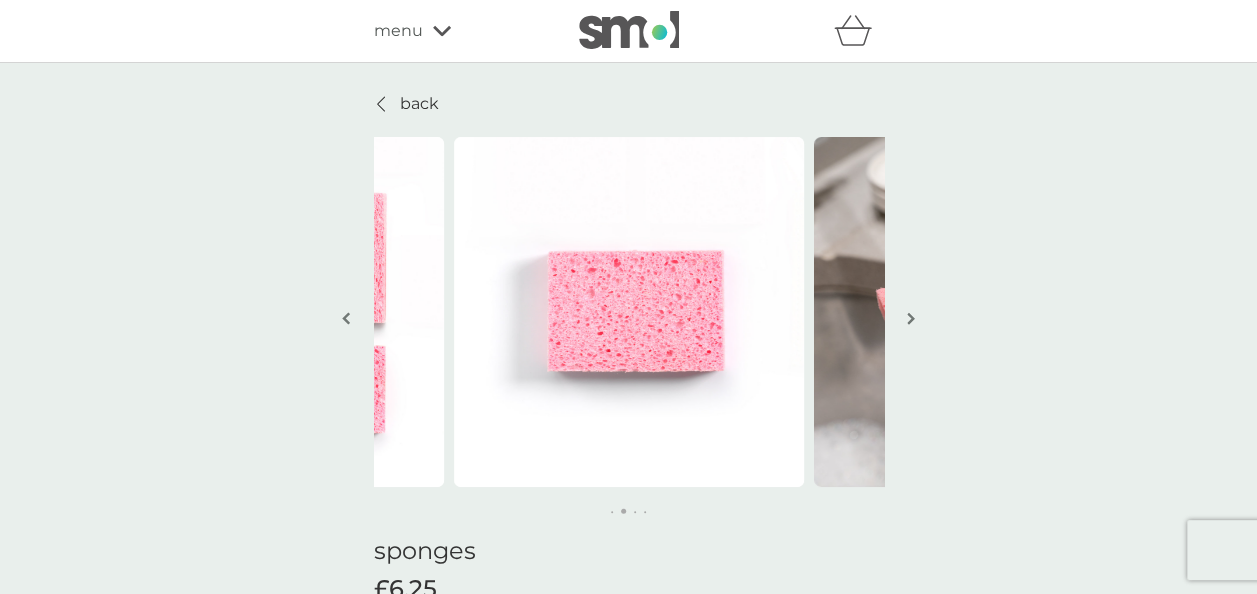 click at bounding box center (911, 318) 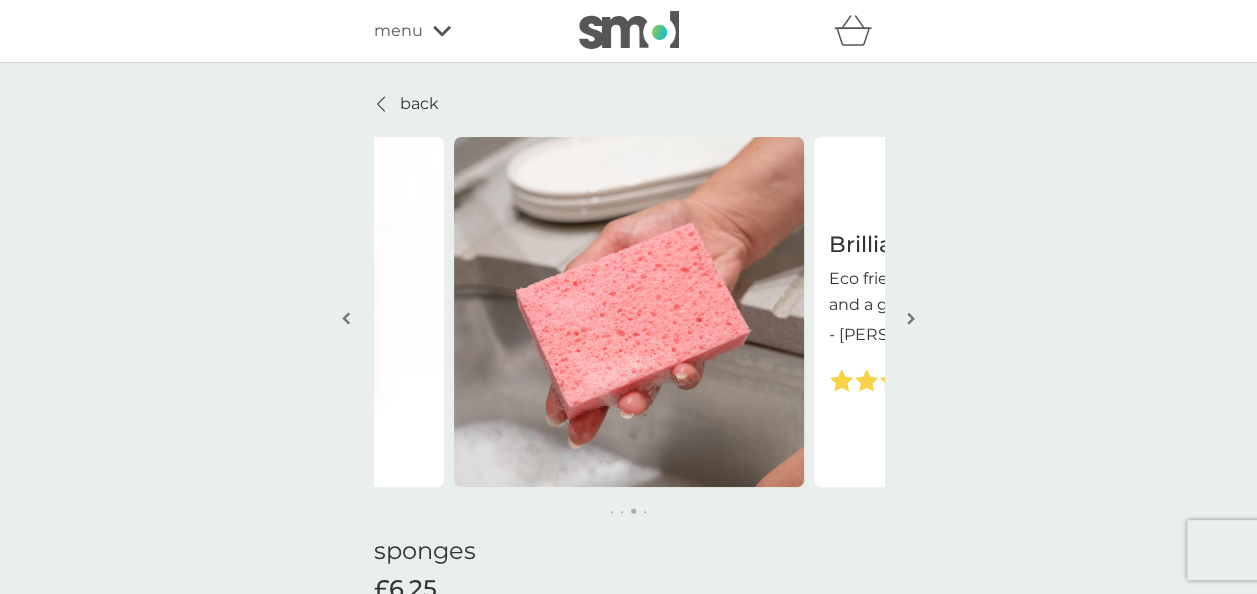 click at bounding box center [911, 318] 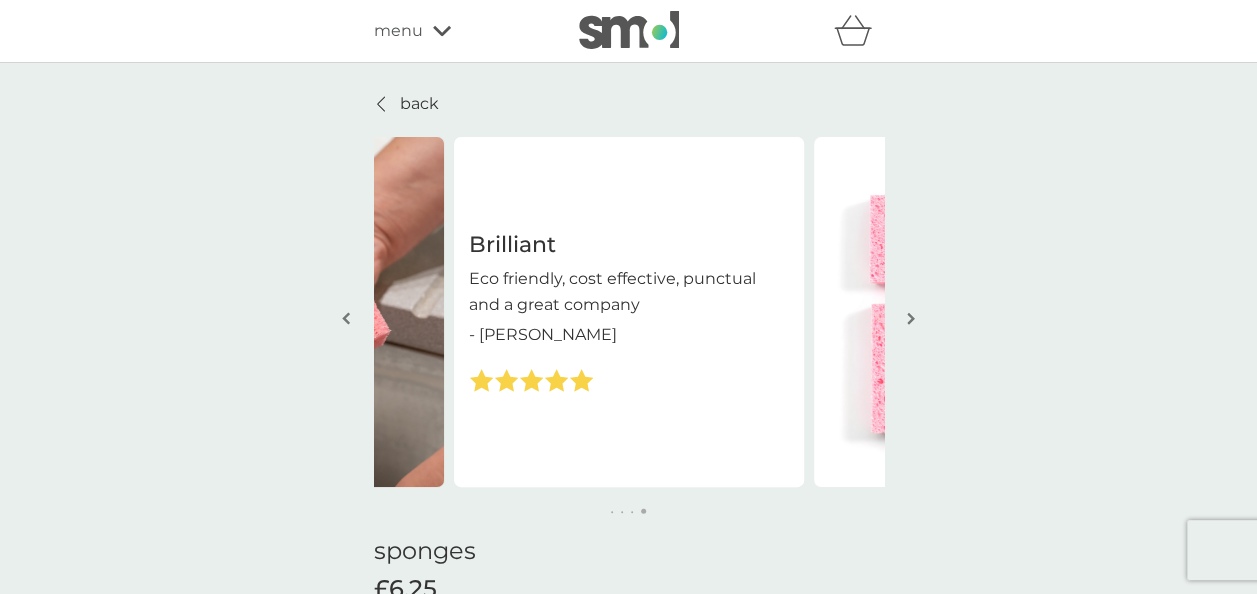 click at bounding box center (911, 318) 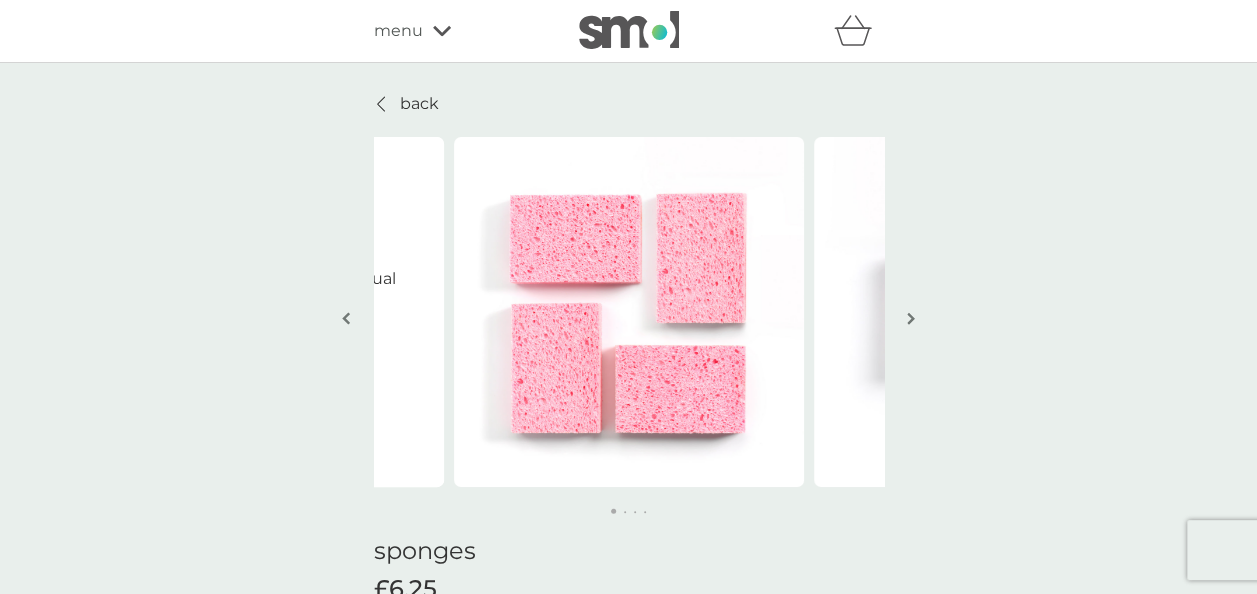click at bounding box center (911, 318) 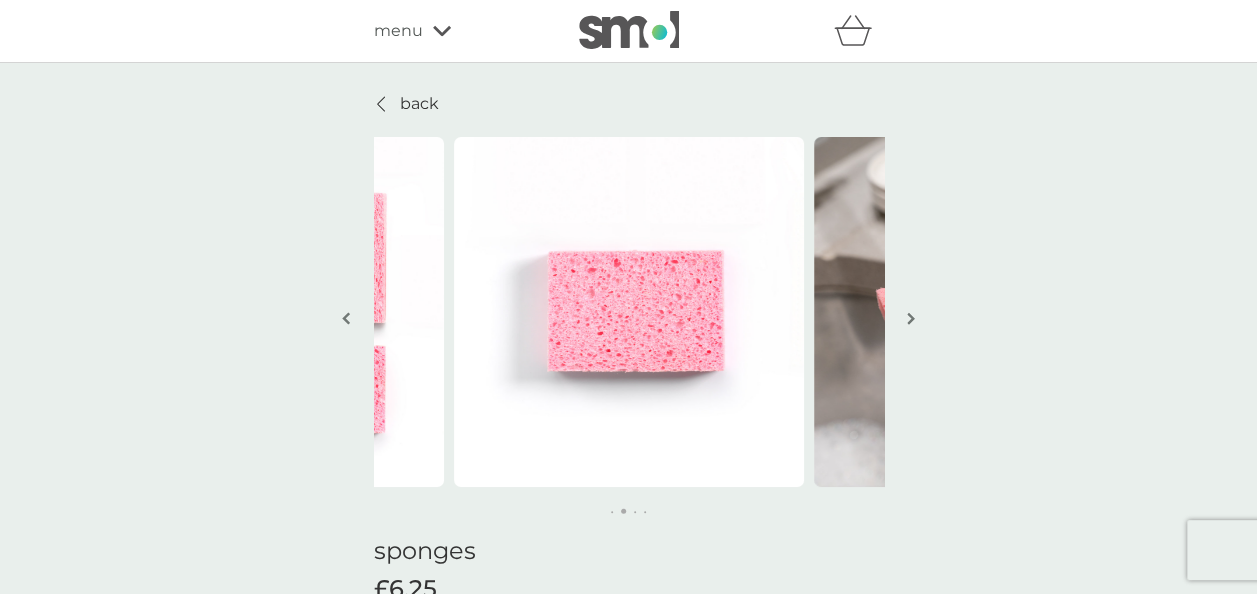 click at bounding box center [911, 318] 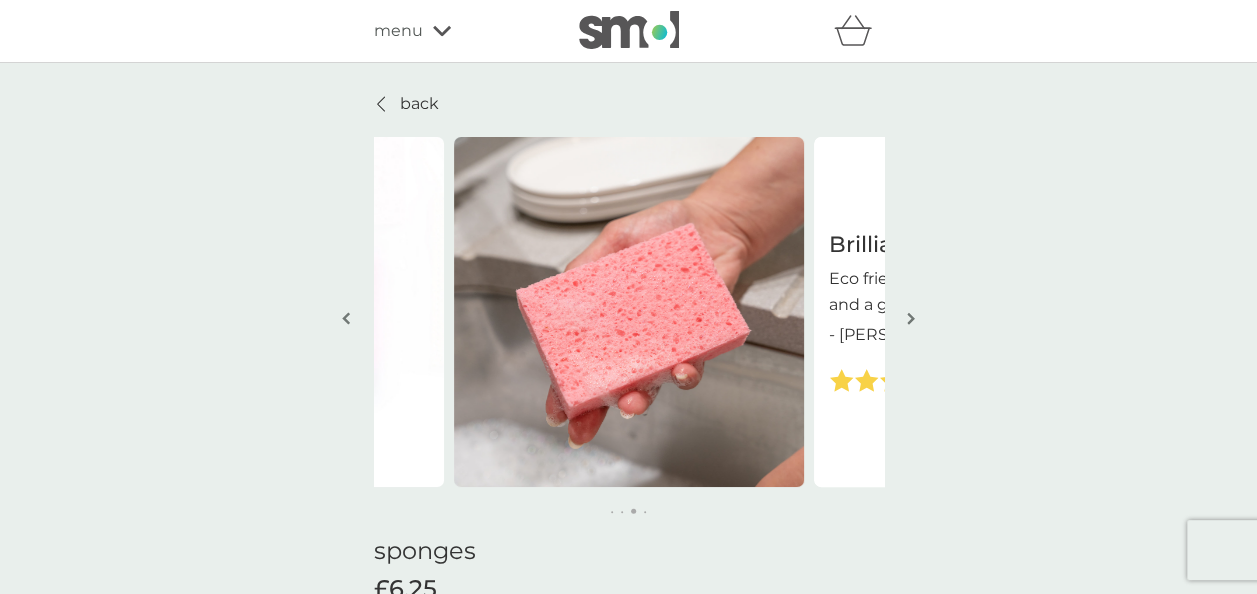 click at bounding box center (911, 318) 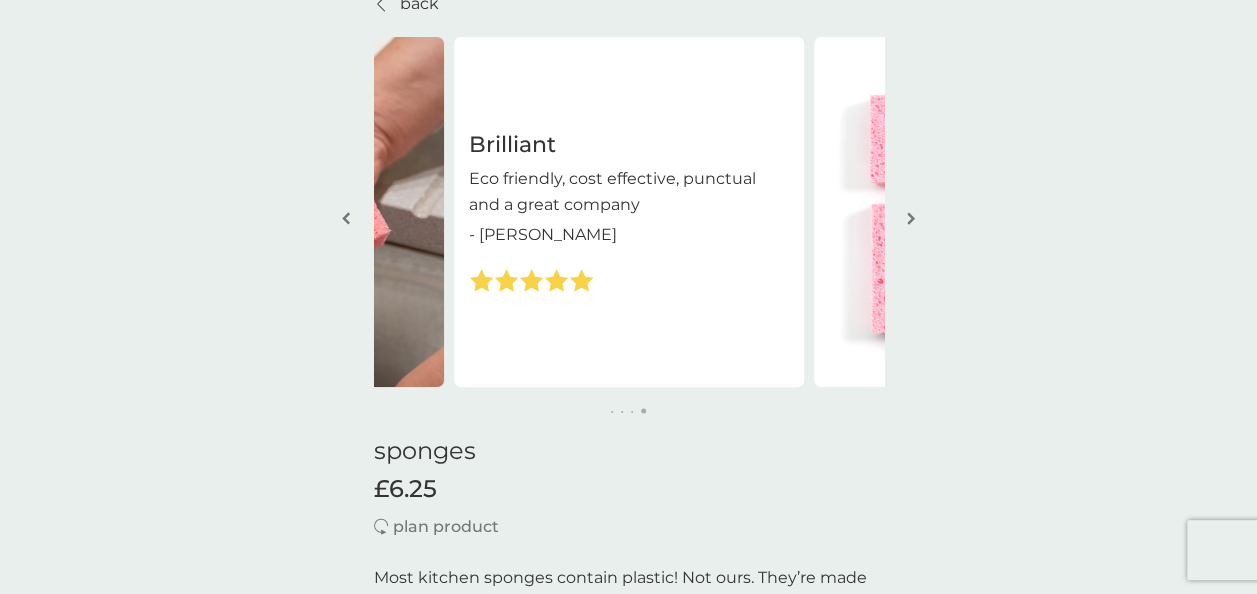 scroll, scrollTop: 0, scrollLeft: 0, axis: both 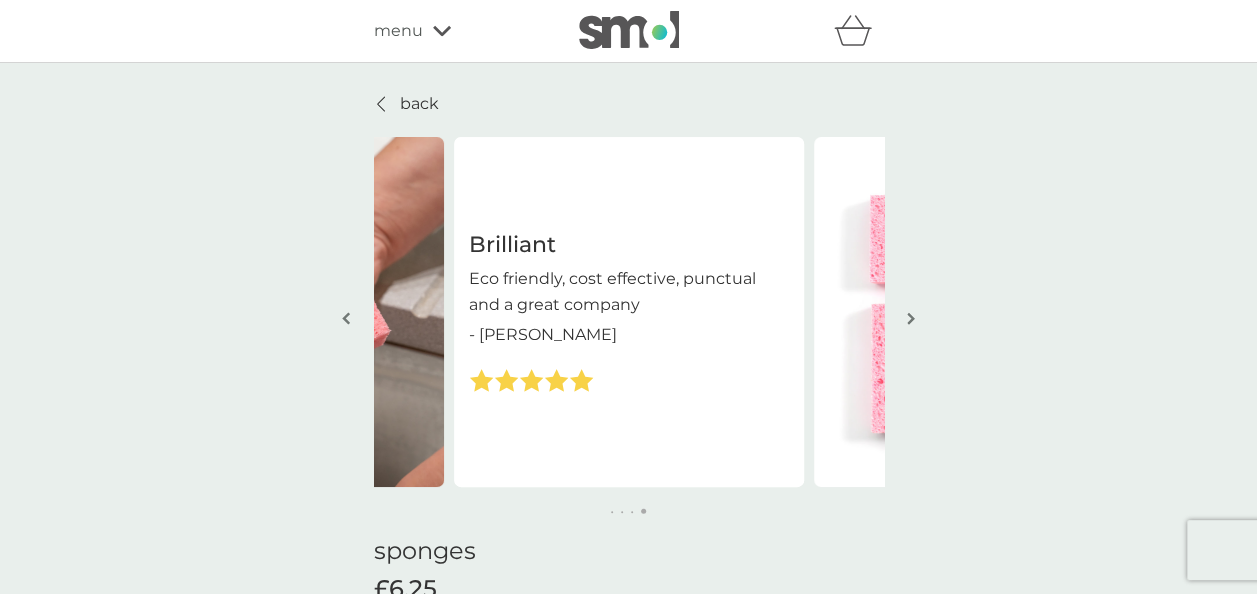 click 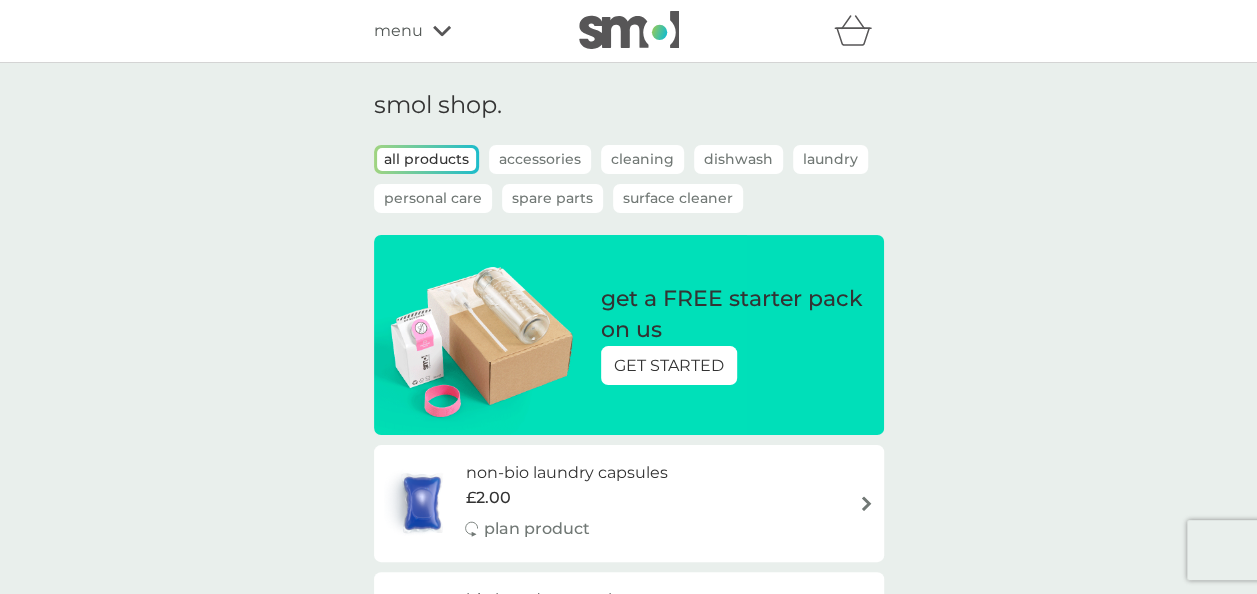 click on "Spare Parts" at bounding box center (552, 198) 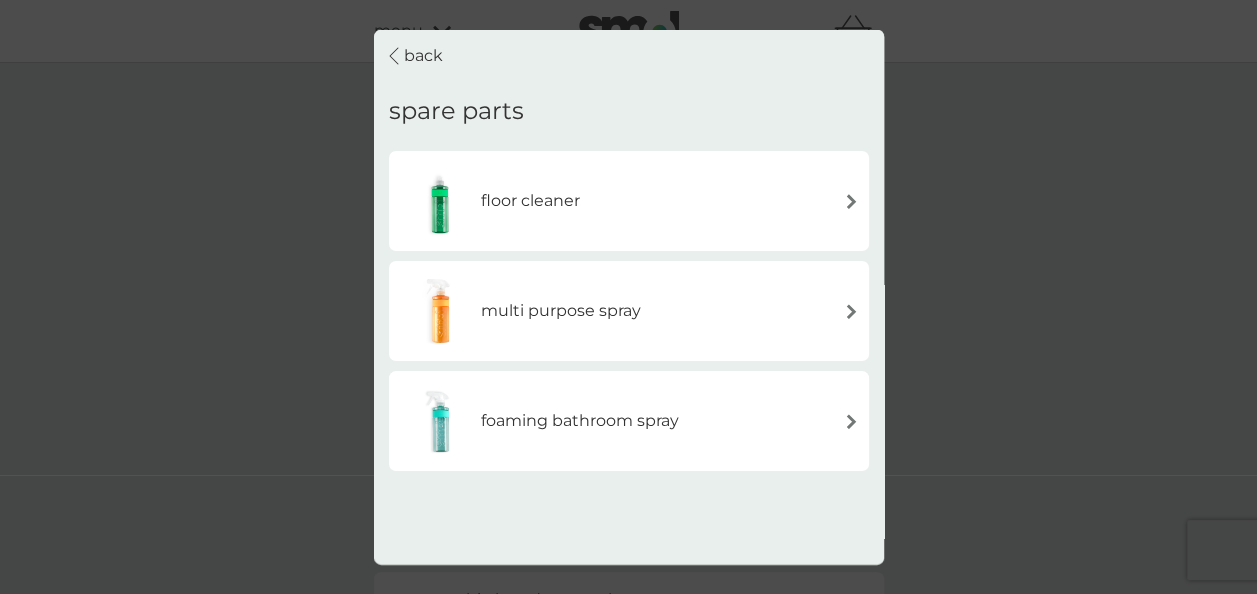 click on "back" at bounding box center [423, 56] 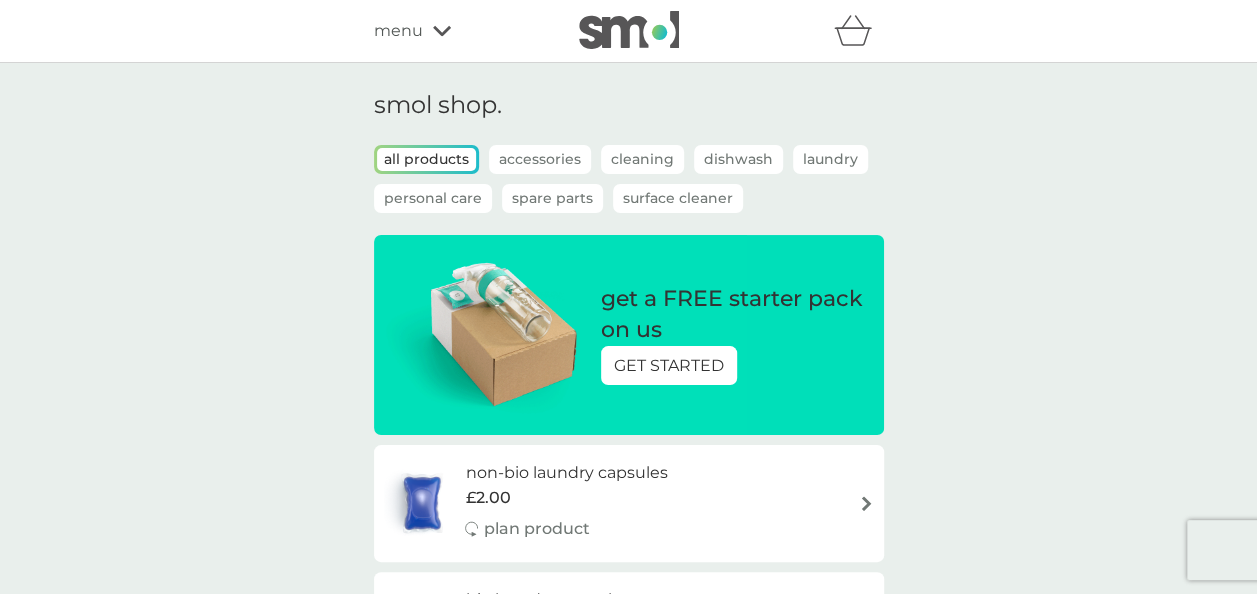 click on "Accessories" at bounding box center (540, 159) 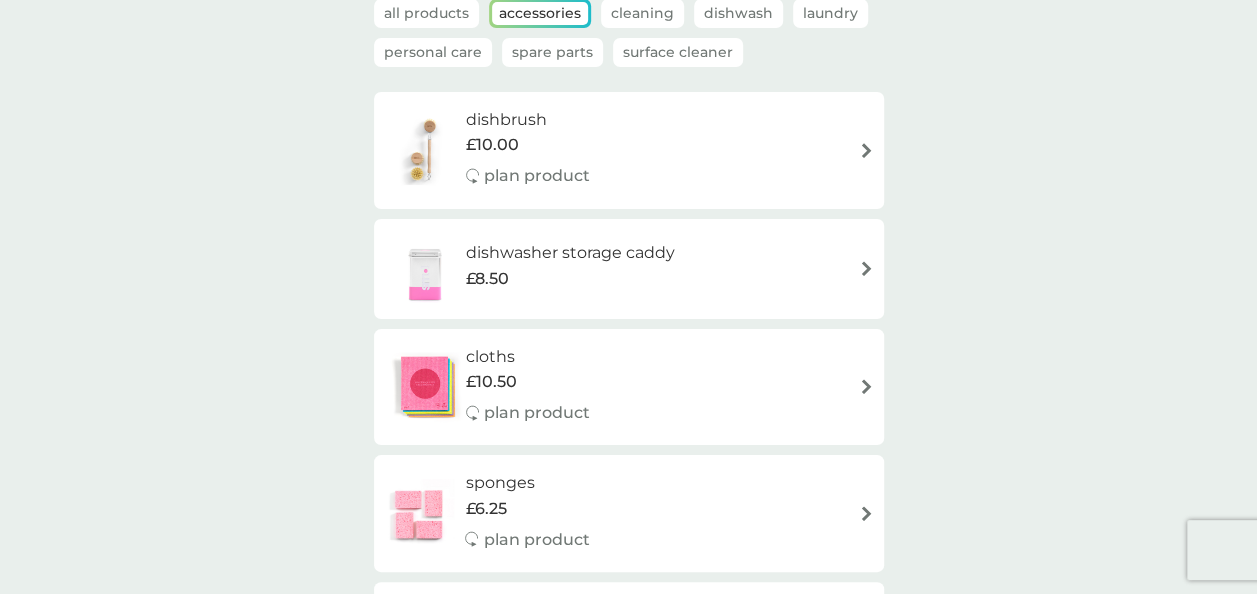 scroll, scrollTop: 0, scrollLeft: 0, axis: both 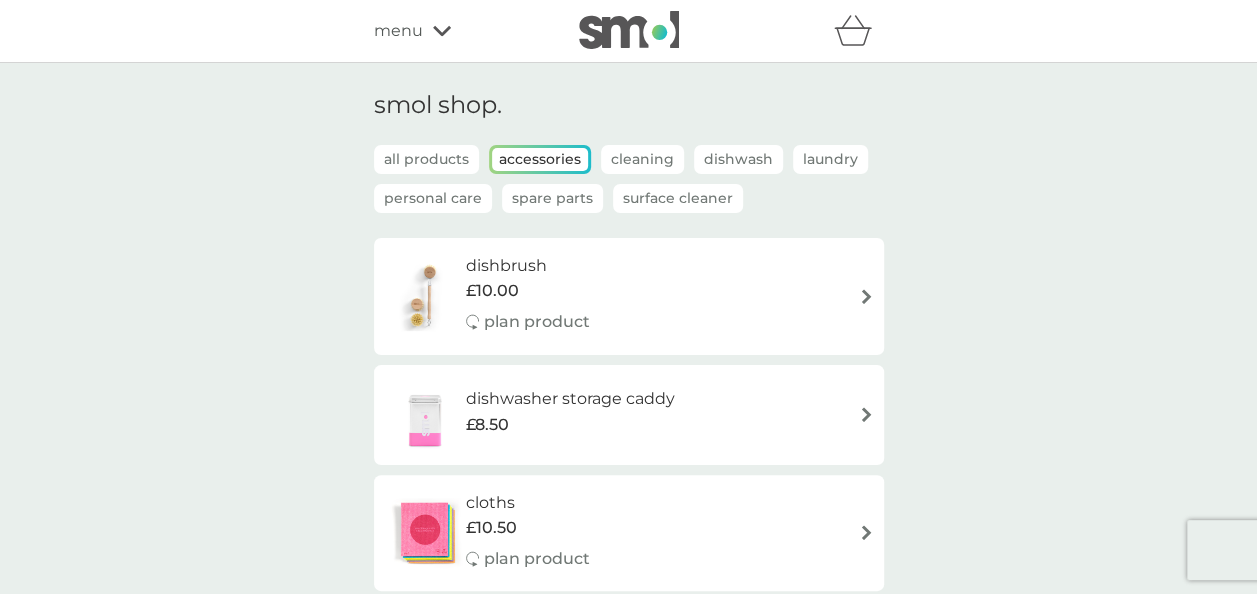click on "Personal Care" at bounding box center [433, 198] 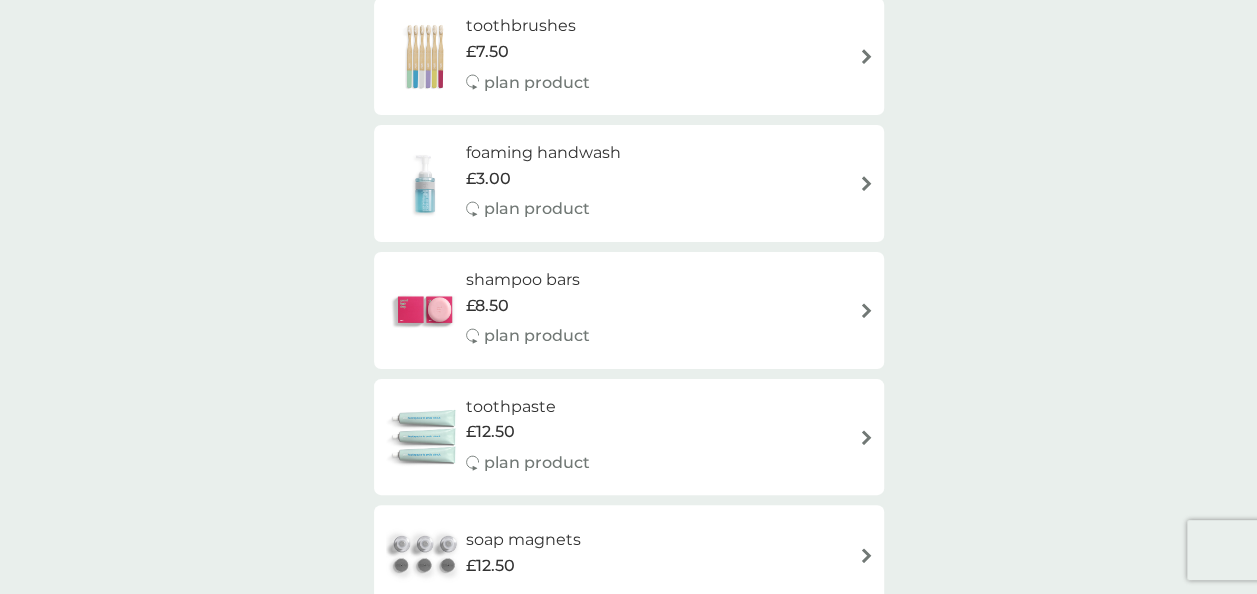 scroll, scrollTop: 900, scrollLeft: 0, axis: vertical 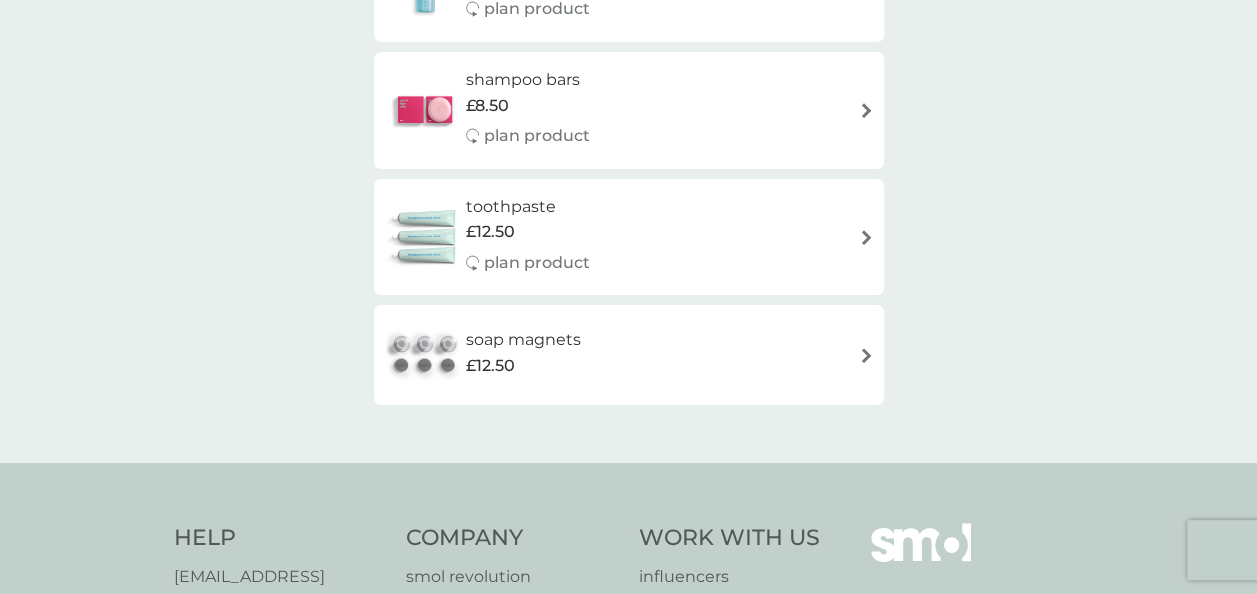 click on "toothpaste" at bounding box center [528, 207] 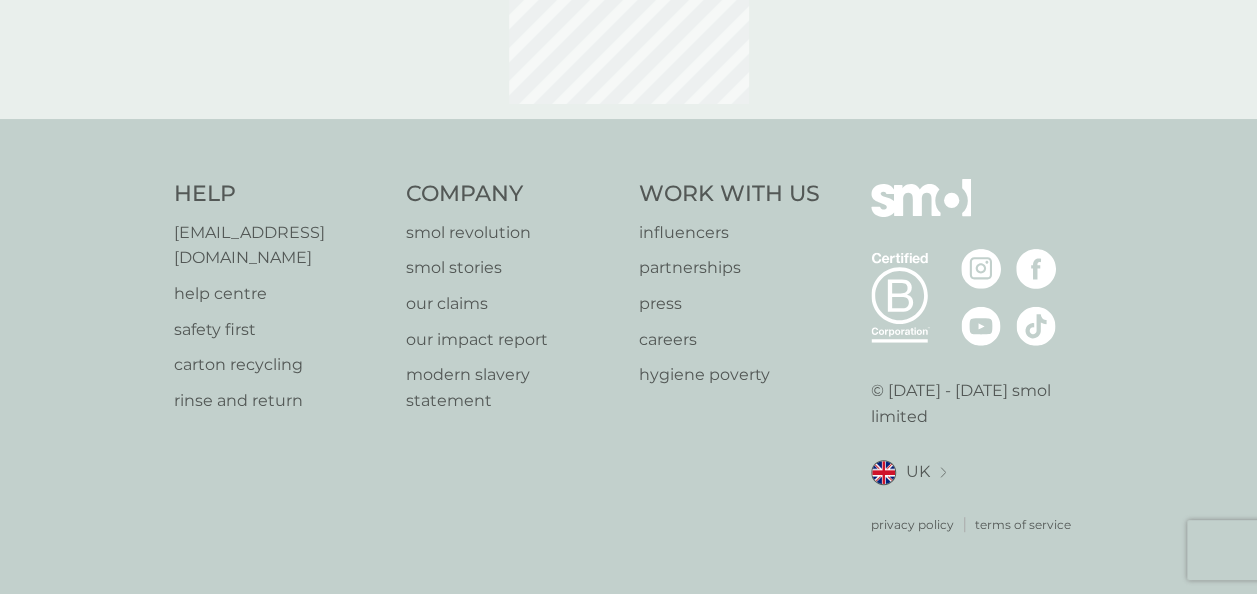 scroll, scrollTop: 0, scrollLeft: 0, axis: both 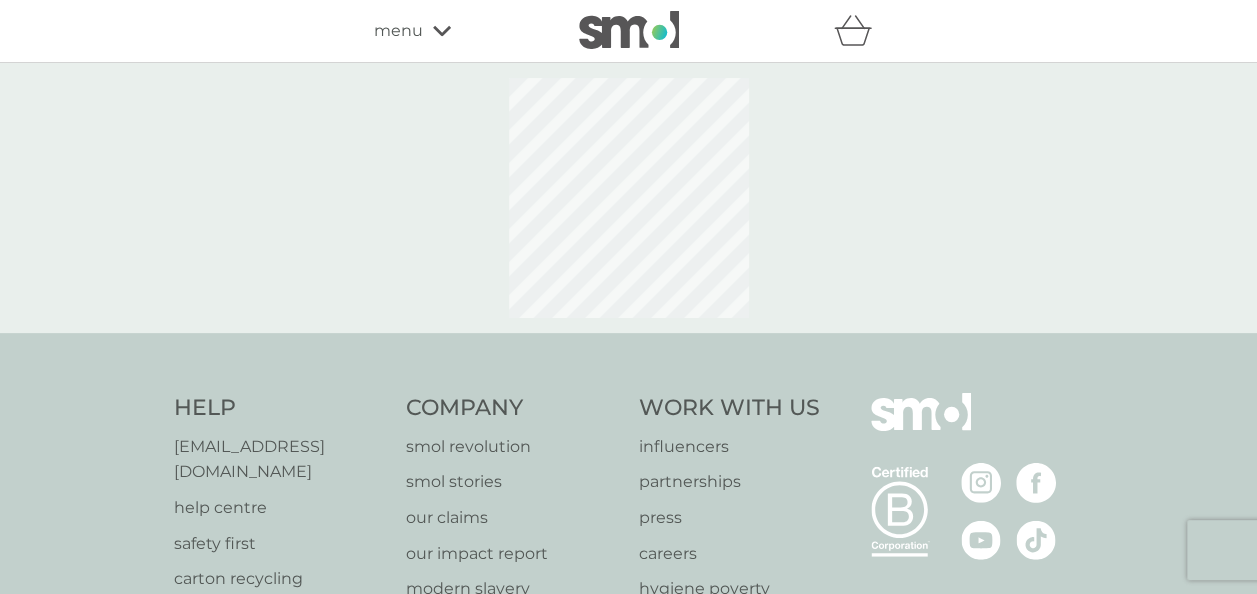 select on "91" 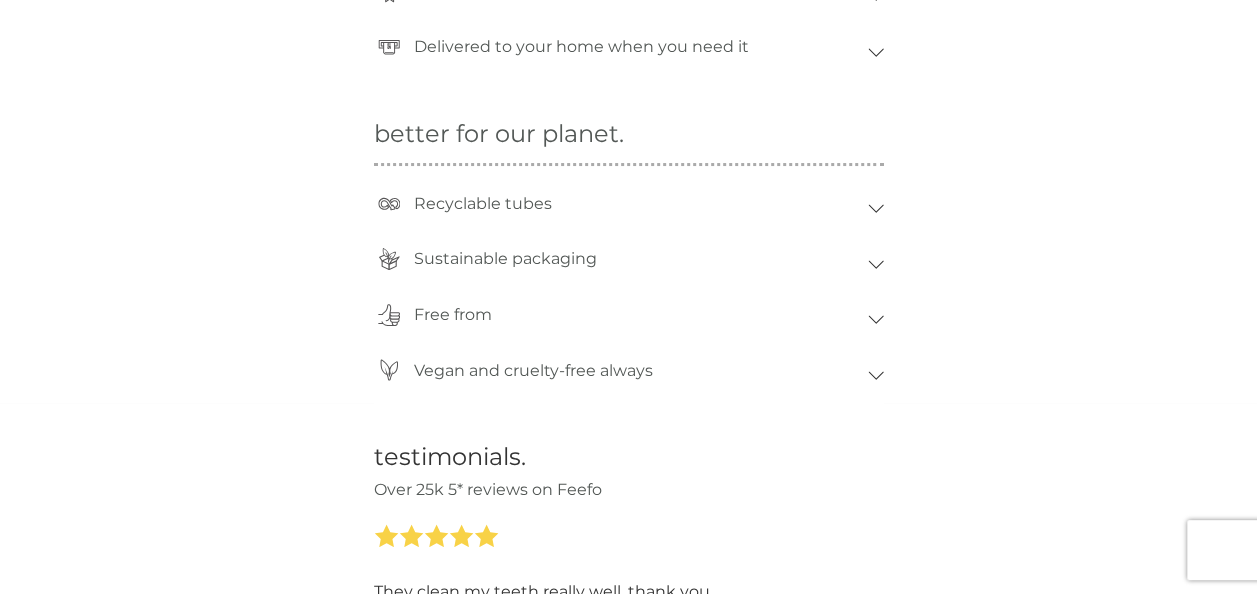 scroll, scrollTop: 1700, scrollLeft: 0, axis: vertical 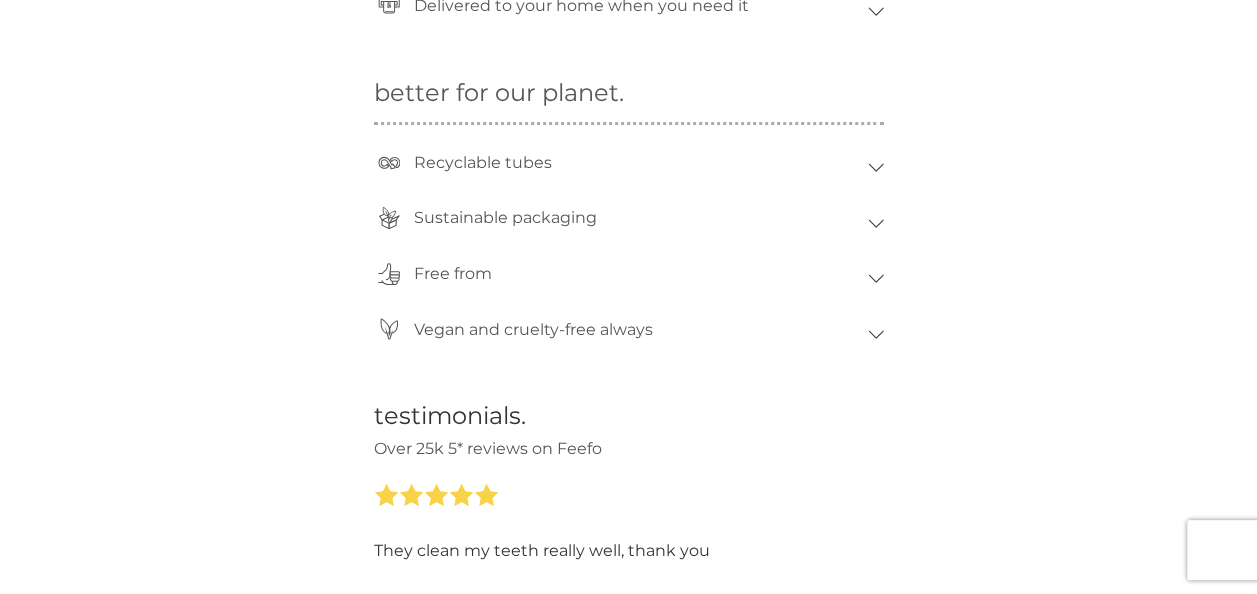 click 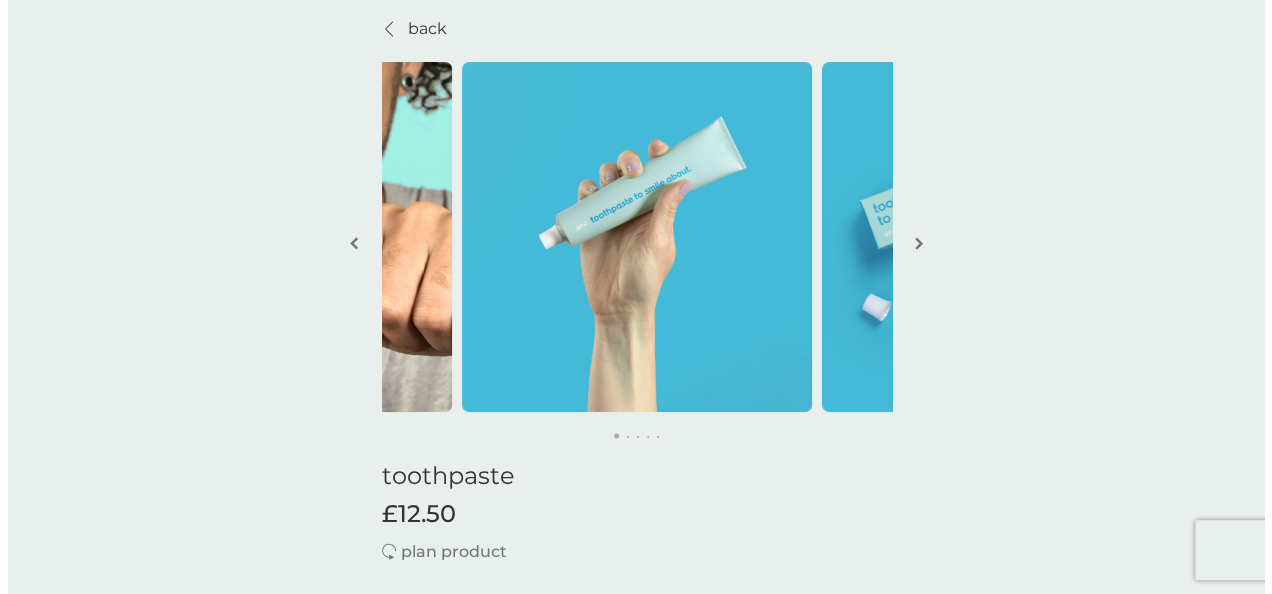 scroll, scrollTop: 0, scrollLeft: 0, axis: both 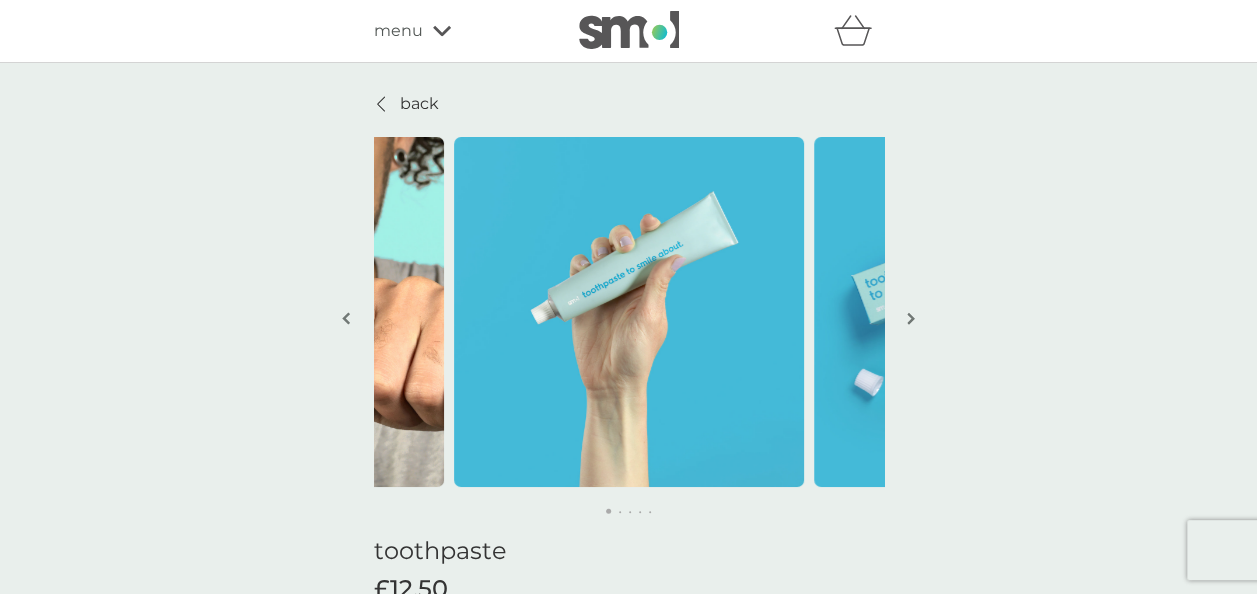 click 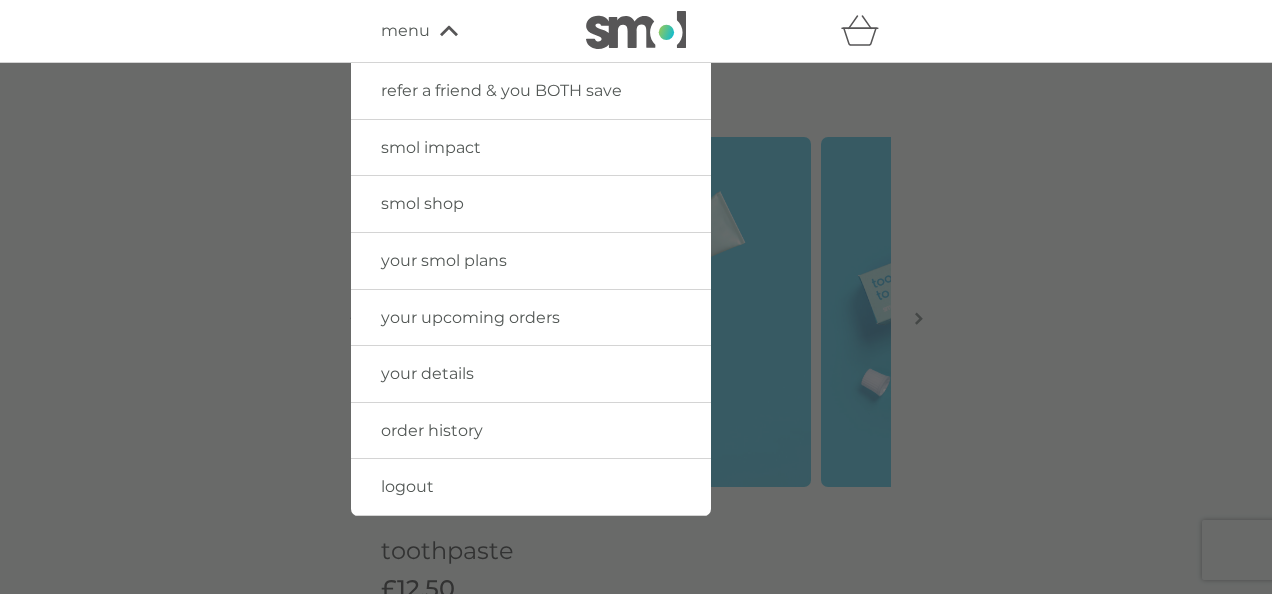 click on "logout" at bounding box center [407, 486] 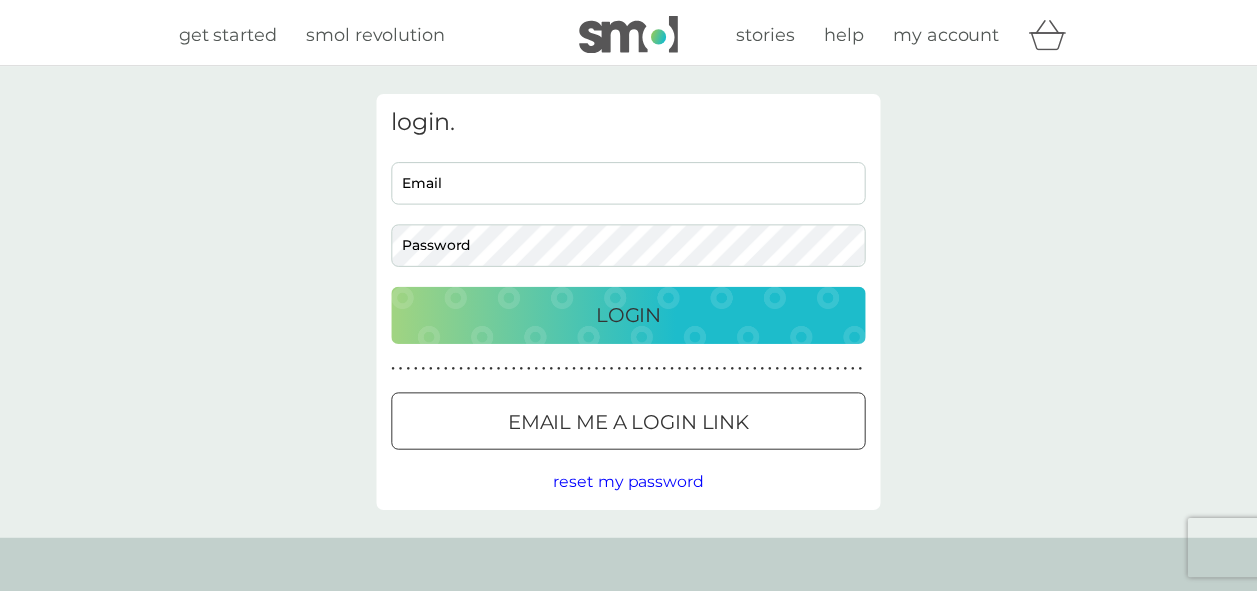 scroll, scrollTop: 0, scrollLeft: 0, axis: both 